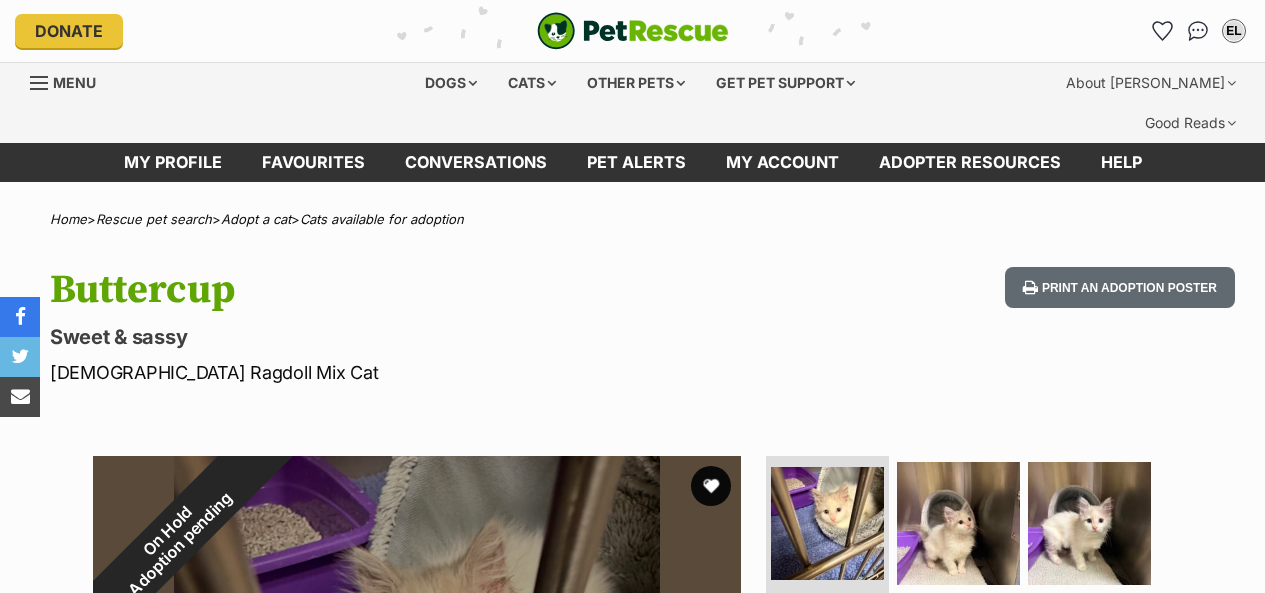 click on "Menu" at bounding box center [74, 82] 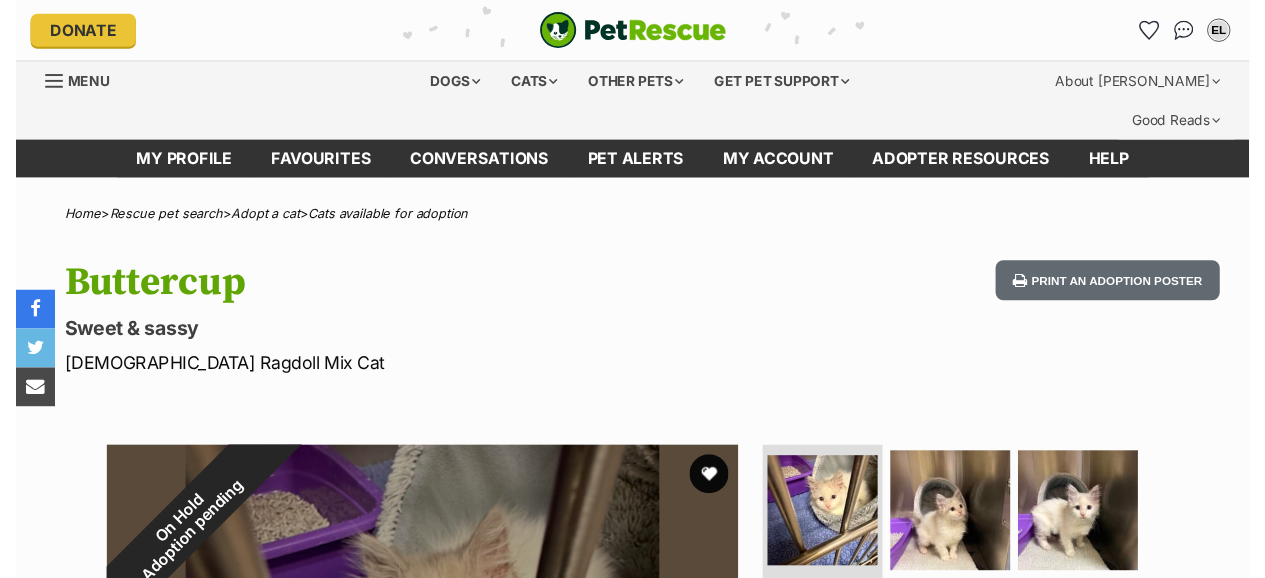 scroll, scrollTop: 0, scrollLeft: 0, axis: both 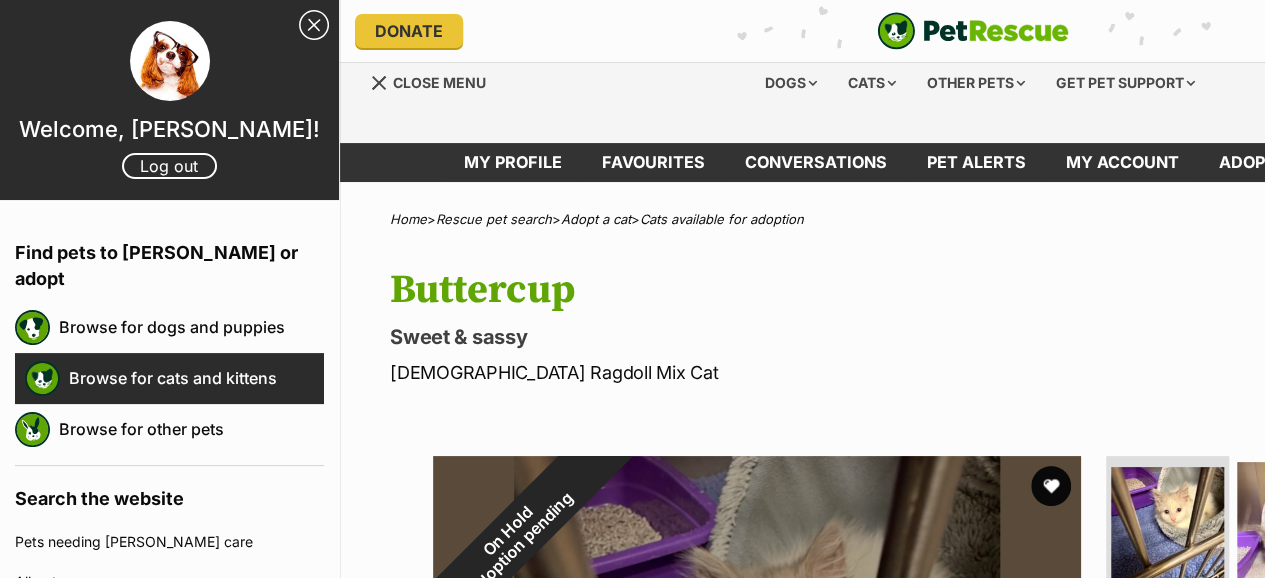 click on "Browse for cats and kittens" at bounding box center [196, 378] 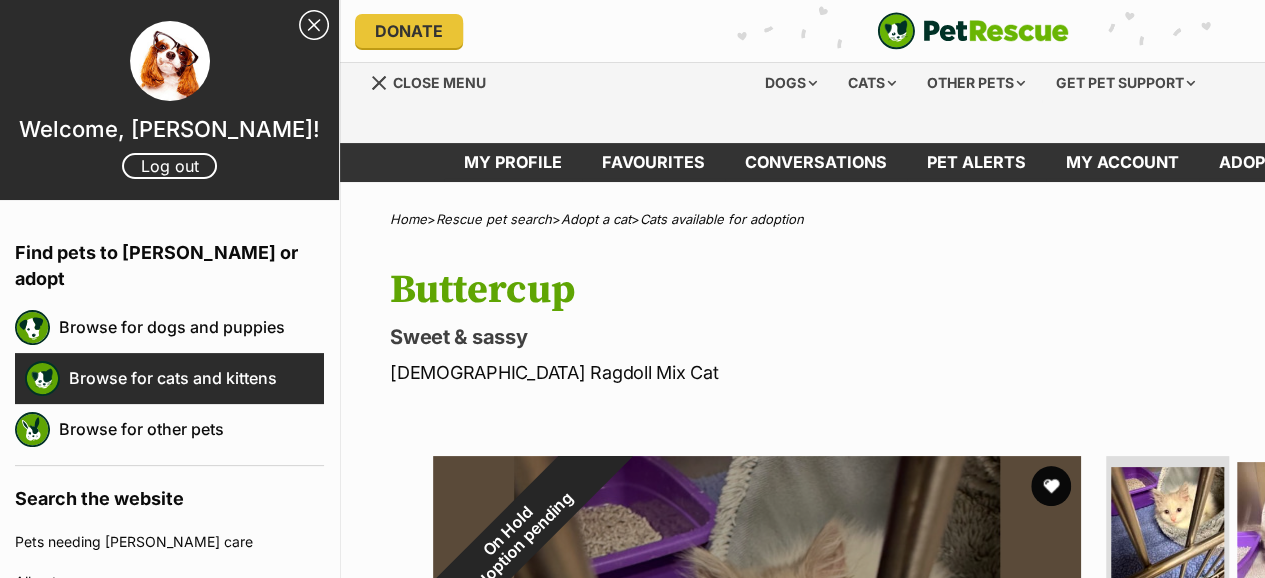 click on "Browse for cats and kittens" at bounding box center (196, 378) 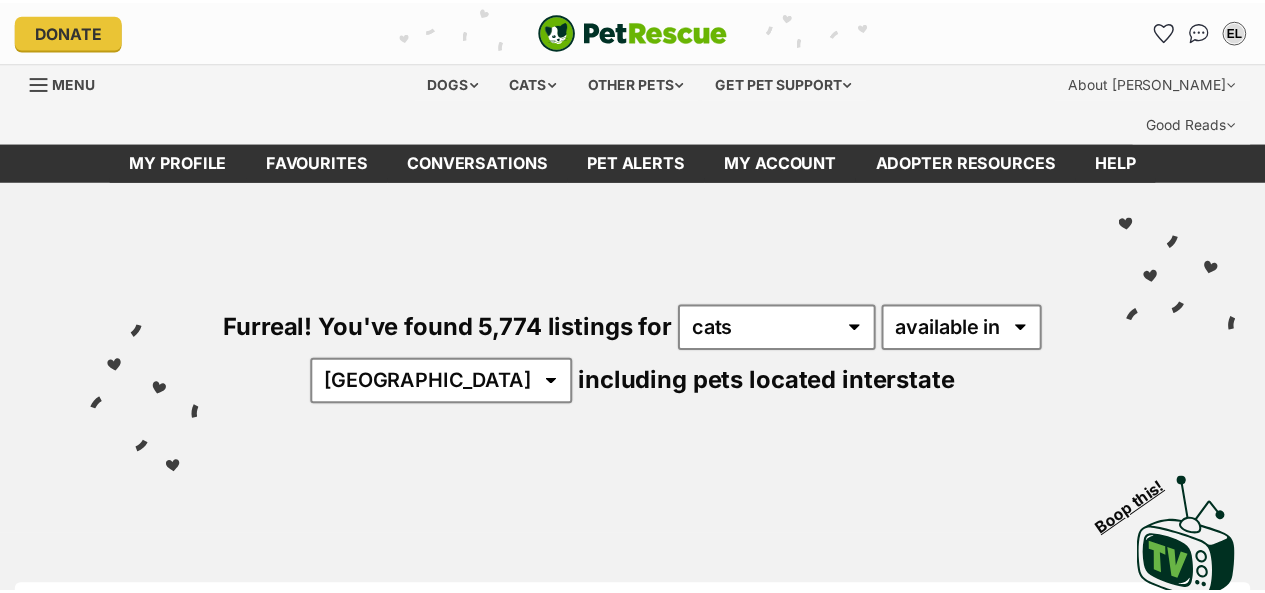scroll, scrollTop: 40, scrollLeft: 0, axis: vertical 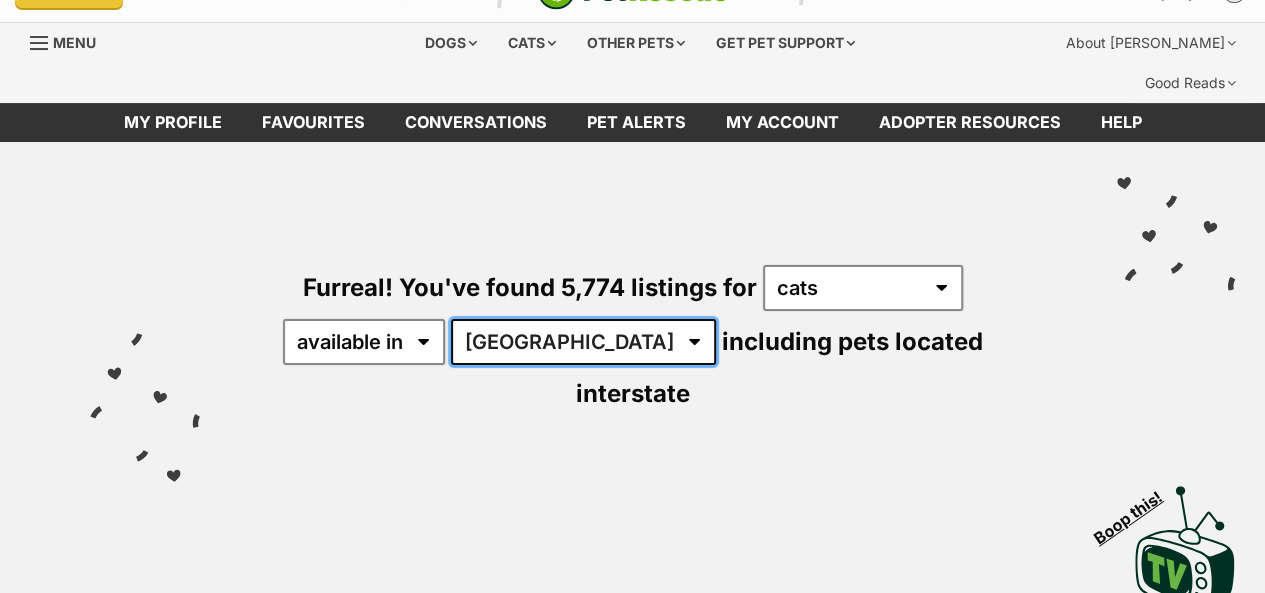 click on "[GEOGRAPHIC_DATA]
[GEOGRAPHIC_DATA]
[GEOGRAPHIC_DATA]
[GEOGRAPHIC_DATA]
[GEOGRAPHIC_DATA]
SA
[GEOGRAPHIC_DATA]
[GEOGRAPHIC_DATA]
[GEOGRAPHIC_DATA]" at bounding box center (583, 342) 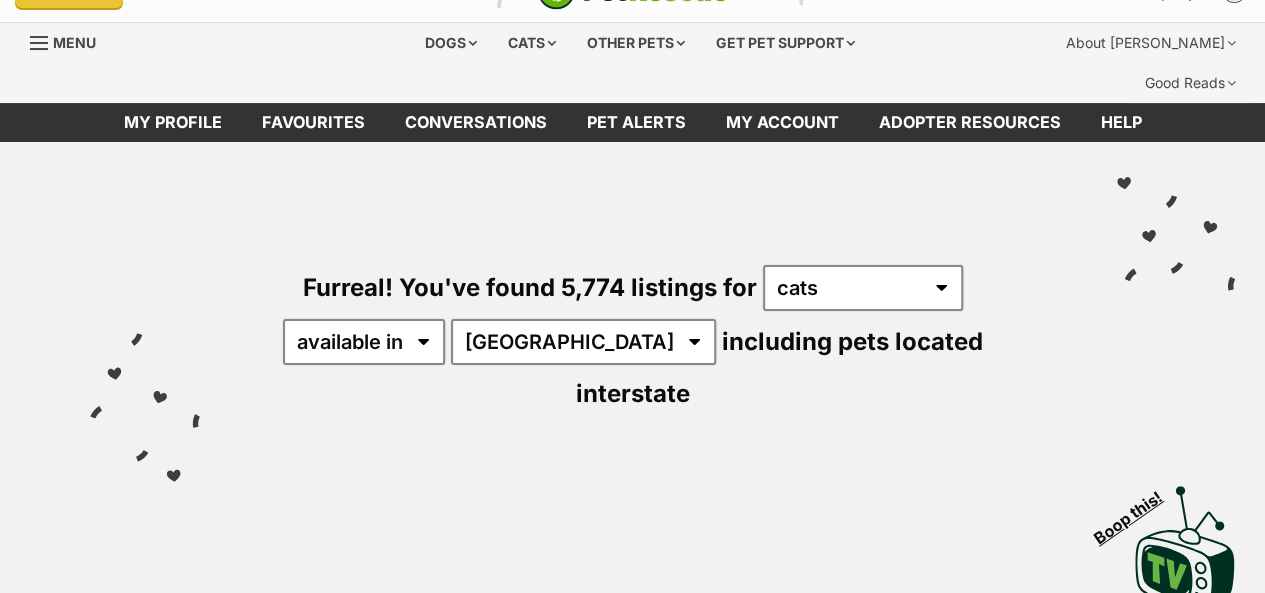 scroll, scrollTop: 0, scrollLeft: 0, axis: both 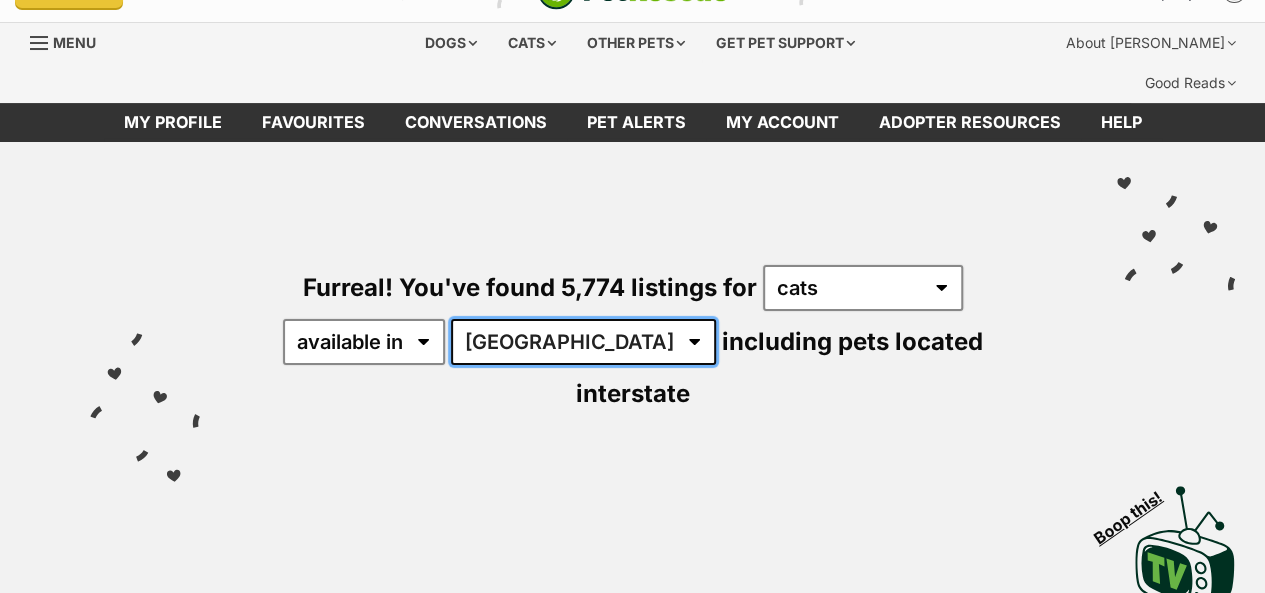 click on "[GEOGRAPHIC_DATA]
[GEOGRAPHIC_DATA]
[GEOGRAPHIC_DATA]
[GEOGRAPHIC_DATA]
[GEOGRAPHIC_DATA]
SA
[GEOGRAPHIC_DATA]
[GEOGRAPHIC_DATA]
[GEOGRAPHIC_DATA]" at bounding box center (583, 342) 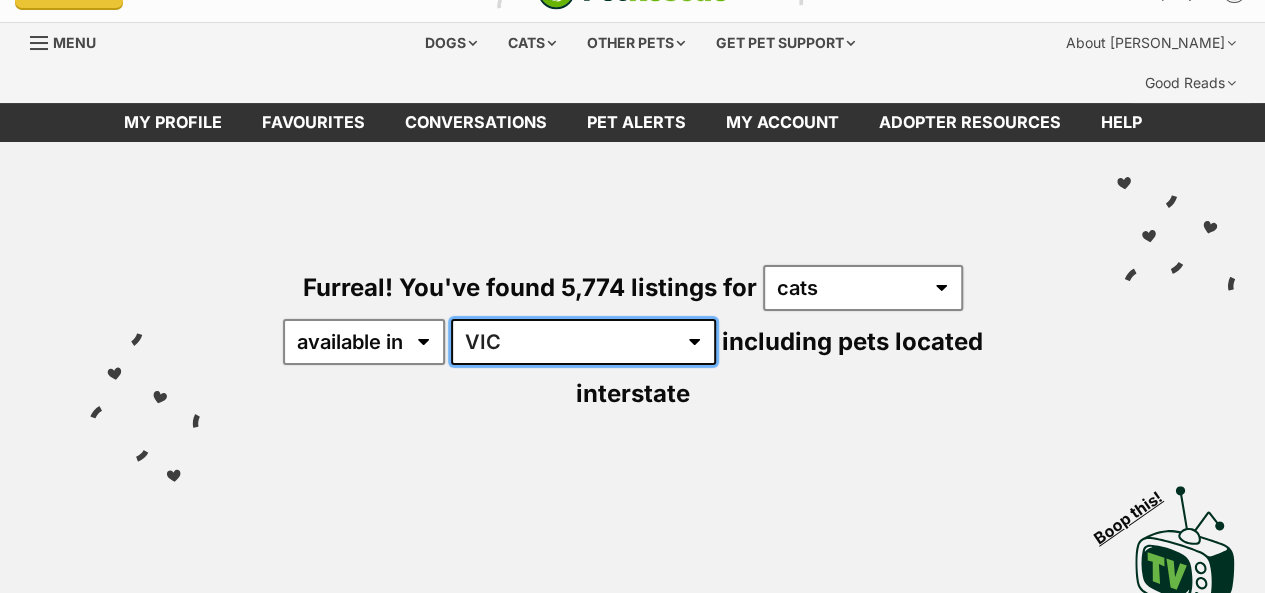 click on "Australia
ACT
NSW
NT
QLD
SA
TAS
VIC
WA" at bounding box center (583, 342) 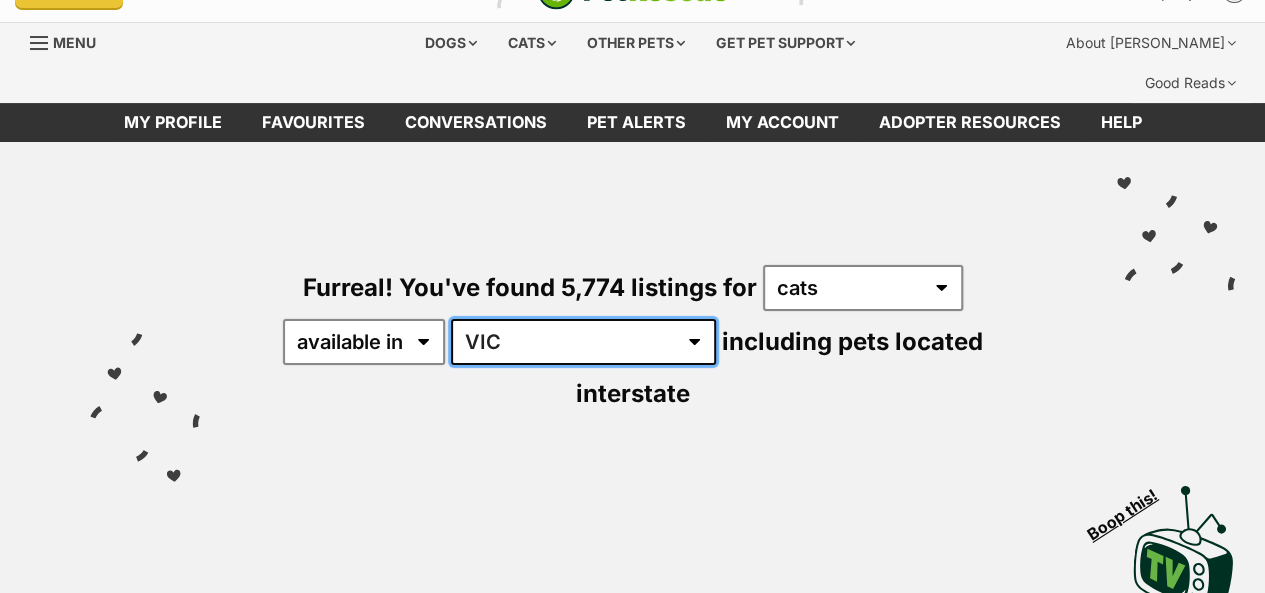 scroll, scrollTop: 0, scrollLeft: 0, axis: both 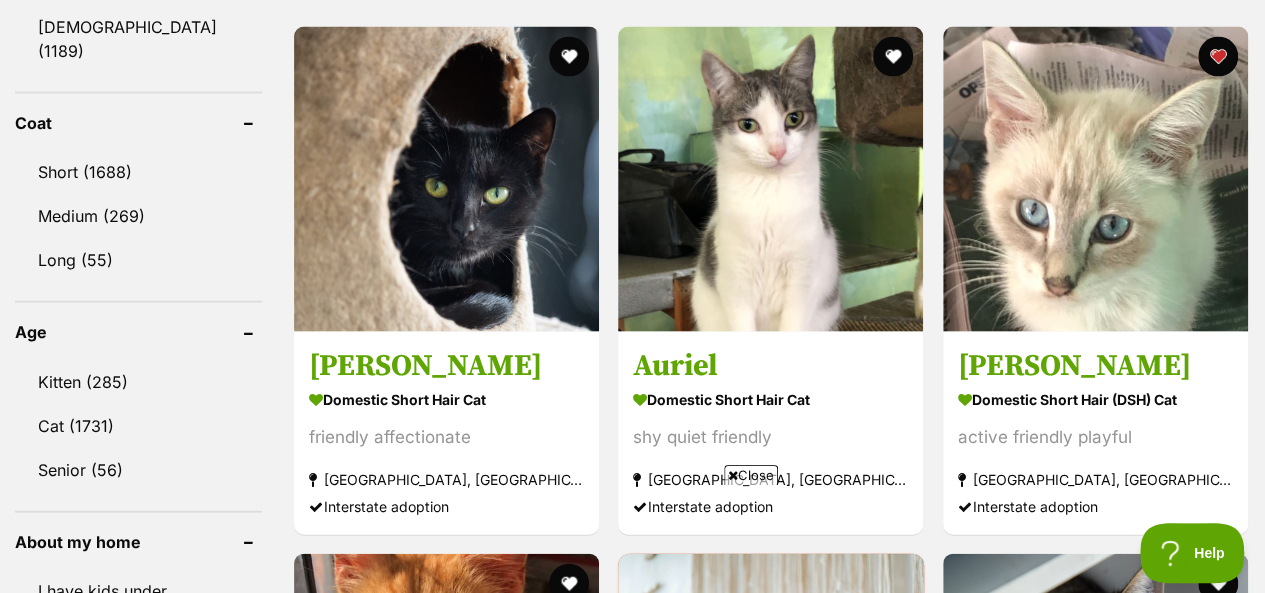 click on "Kitten (285)" at bounding box center (138, 382) 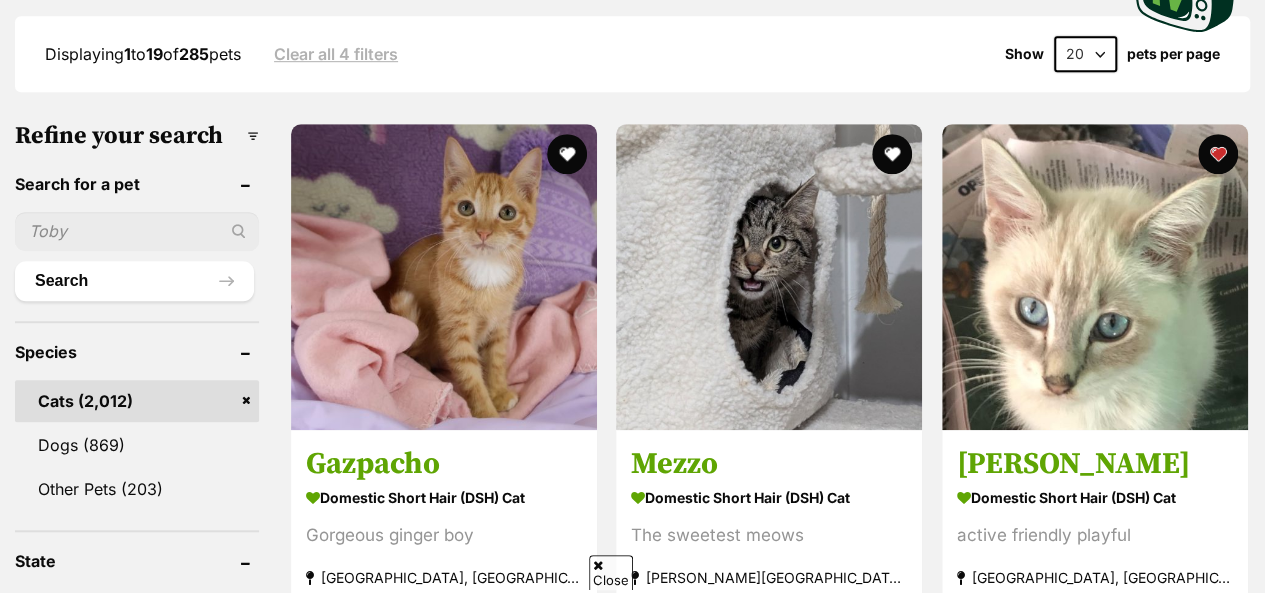scroll, scrollTop: 650, scrollLeft: 0, axis: vertical 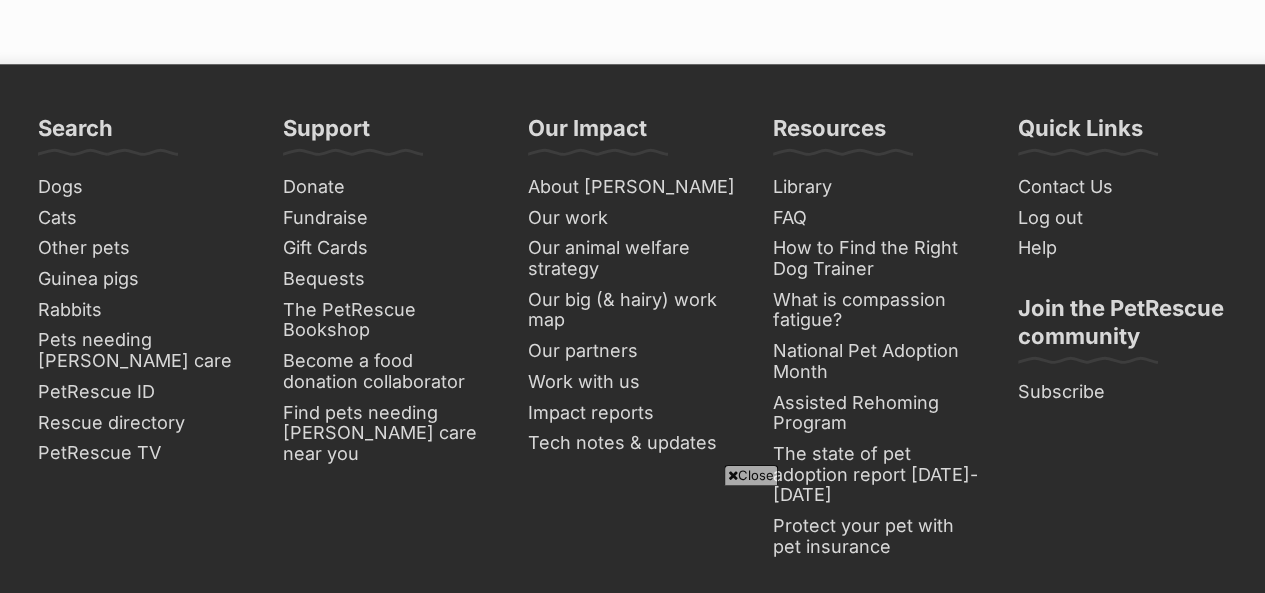 click on "Next" at bounding box center (769, -973) 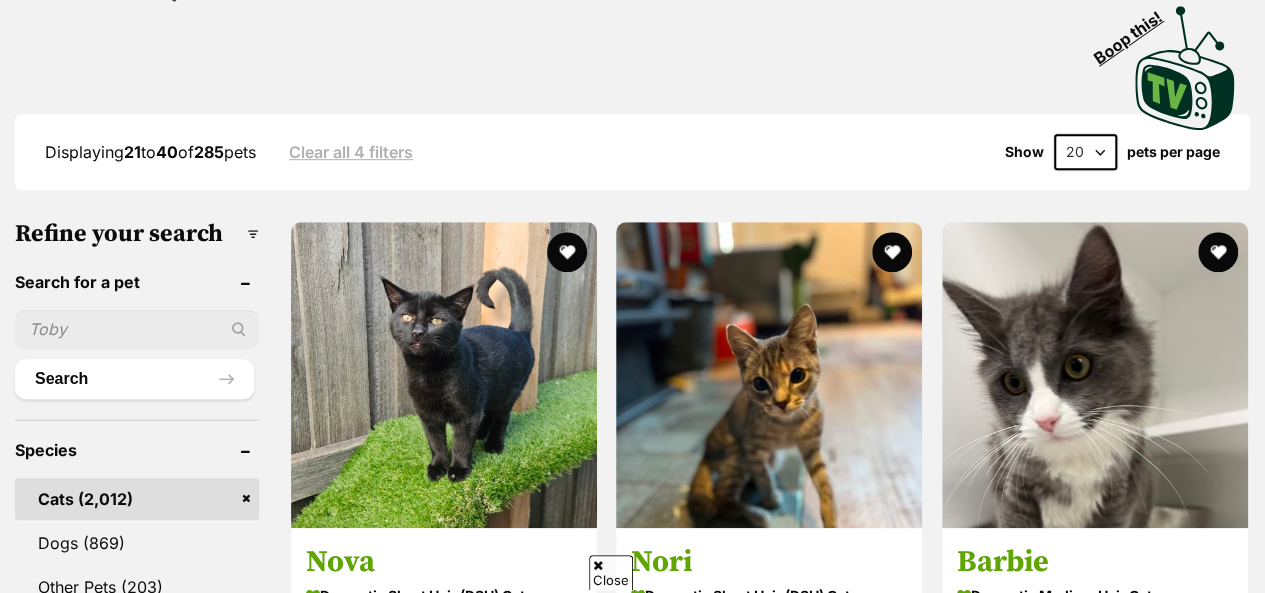 scroll, scrollTop: 546, scrollLeft: 0, axis: vertical 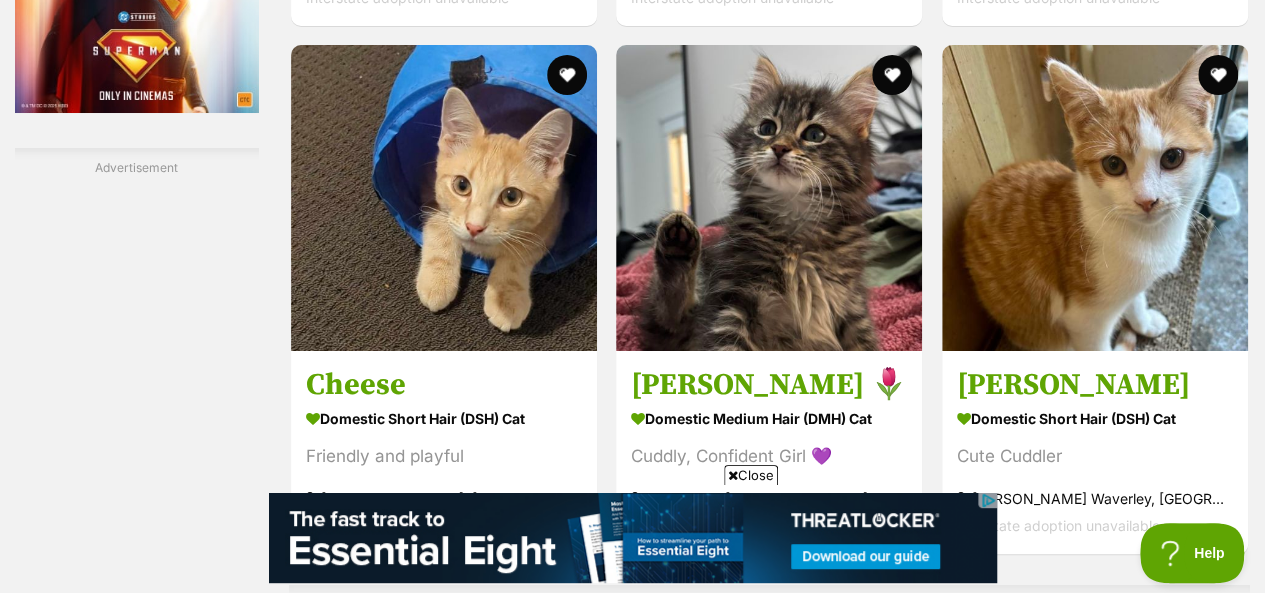 click at bounding box center (769, 198) 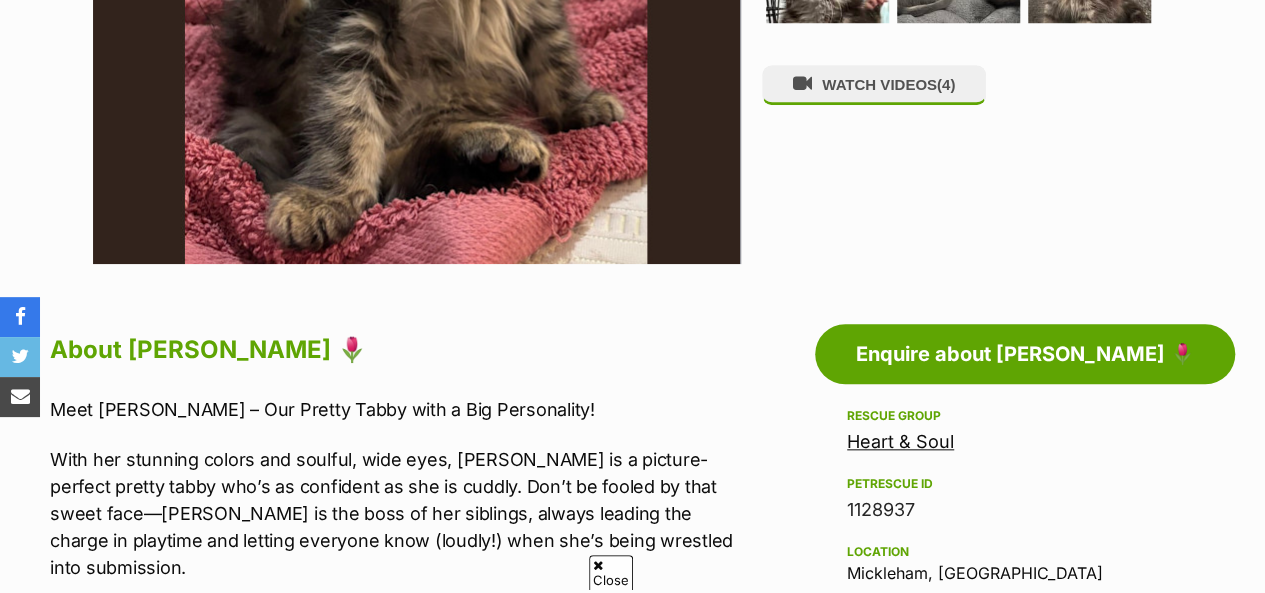 scroll, scrollTop: 1240, scrollLeft: 0, axis: vertical 